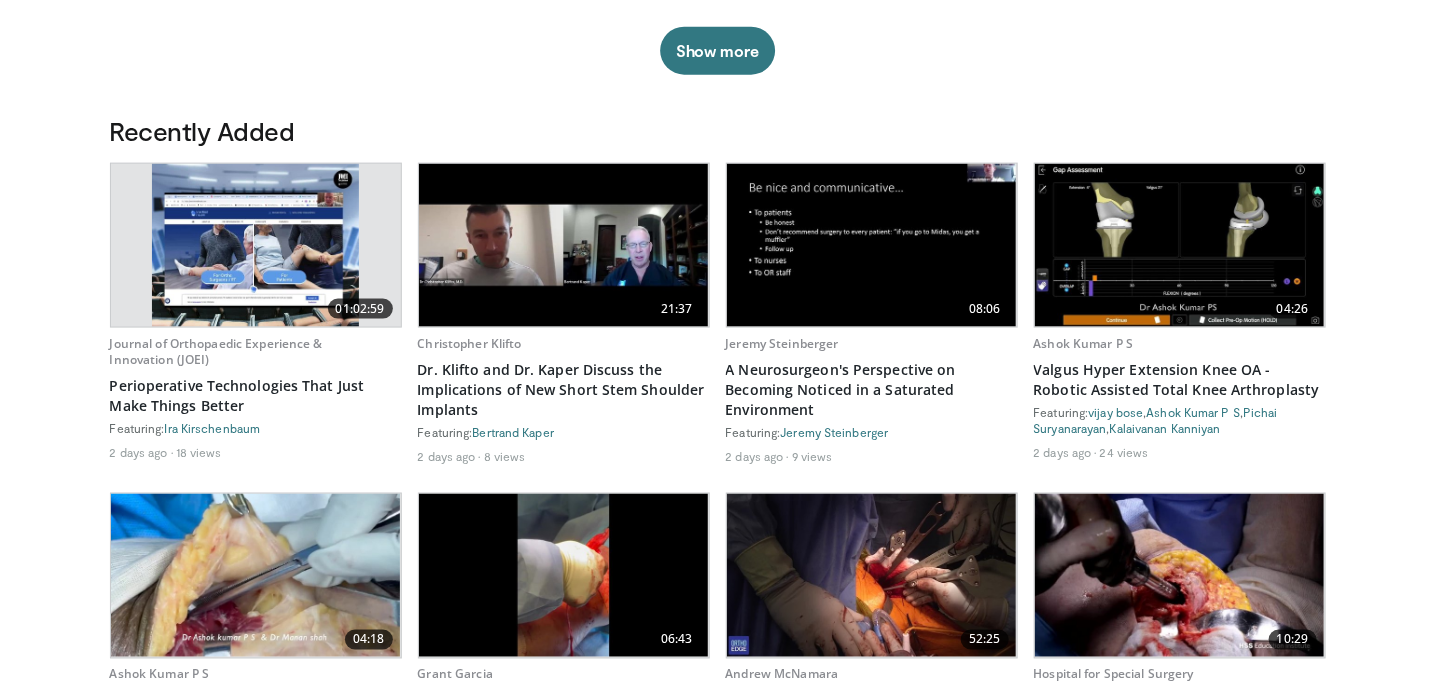 scroll, scrollTop: 1500, scrollLeft: 0, axis: vertical 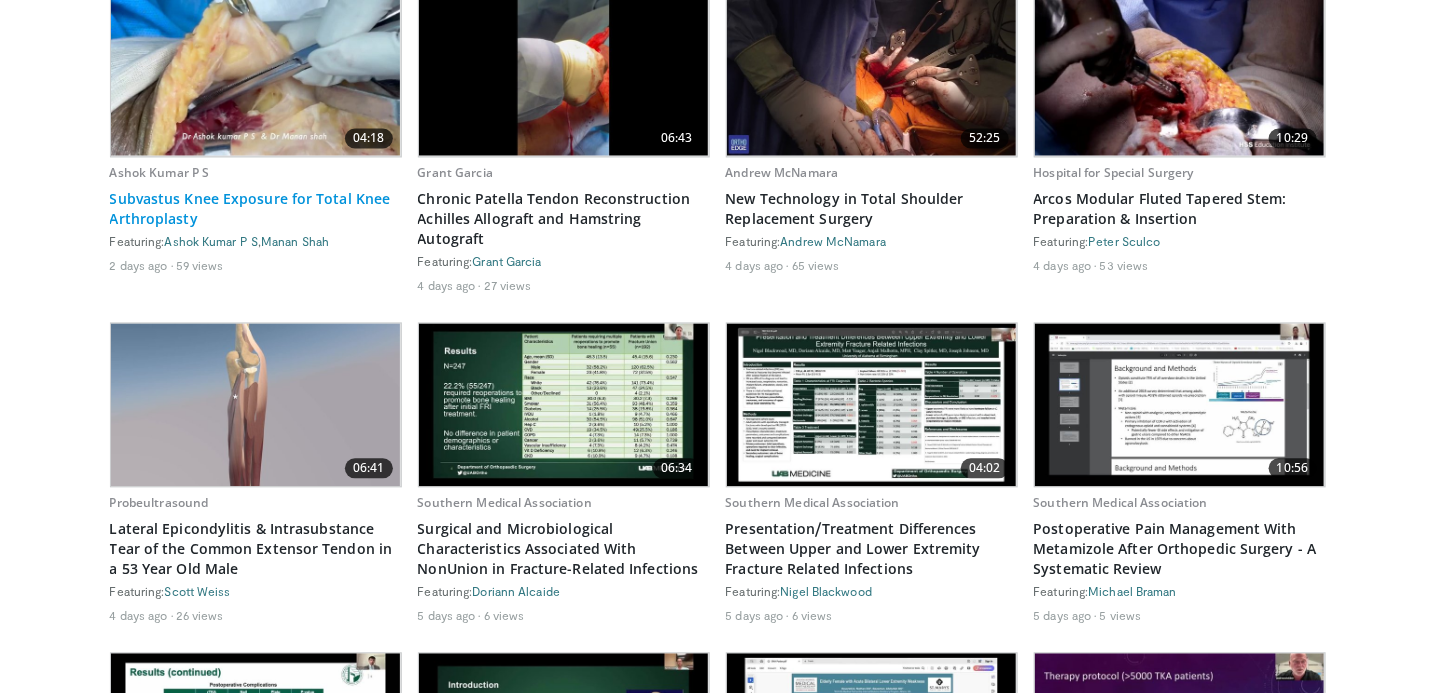 click on "Subvastus Knee Exposure for Total Knee Arthroplasty" at bounding box center (256, 210) 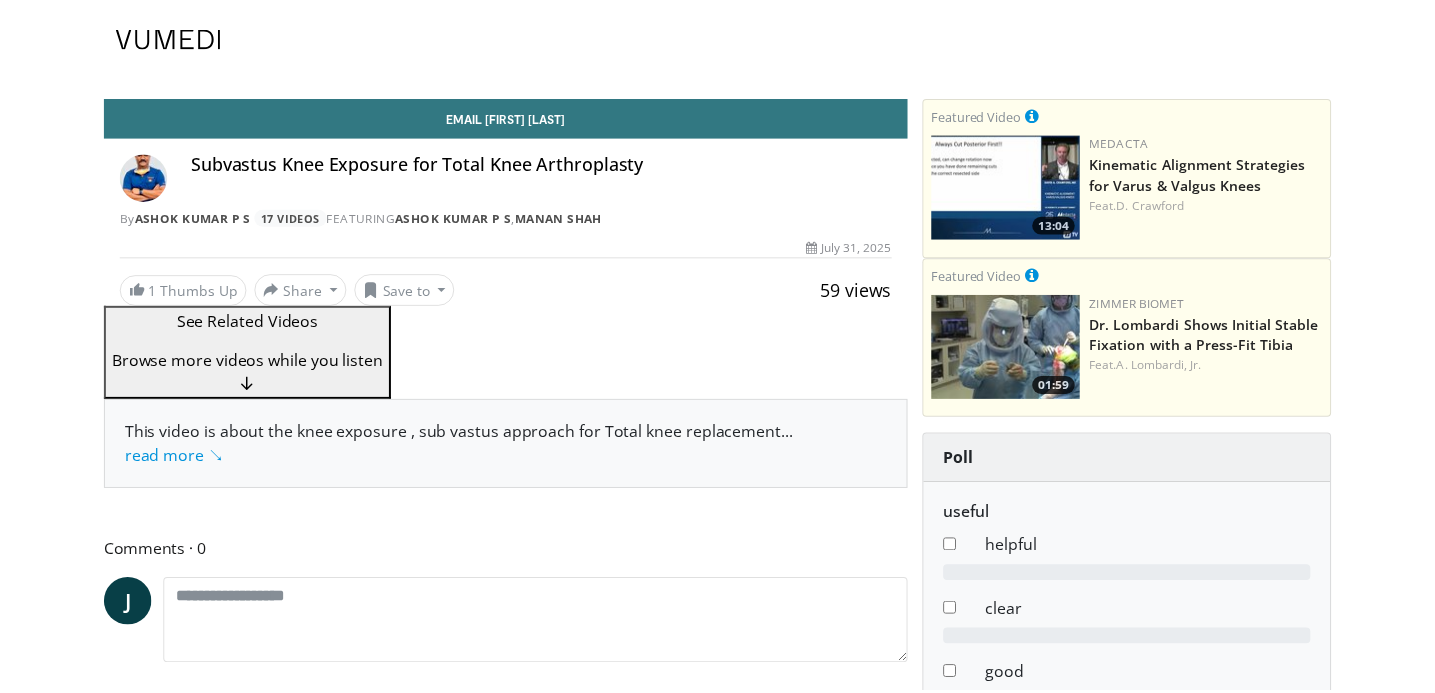 scroll, scrollTop: 0, scrollLeft: 0, axis: both 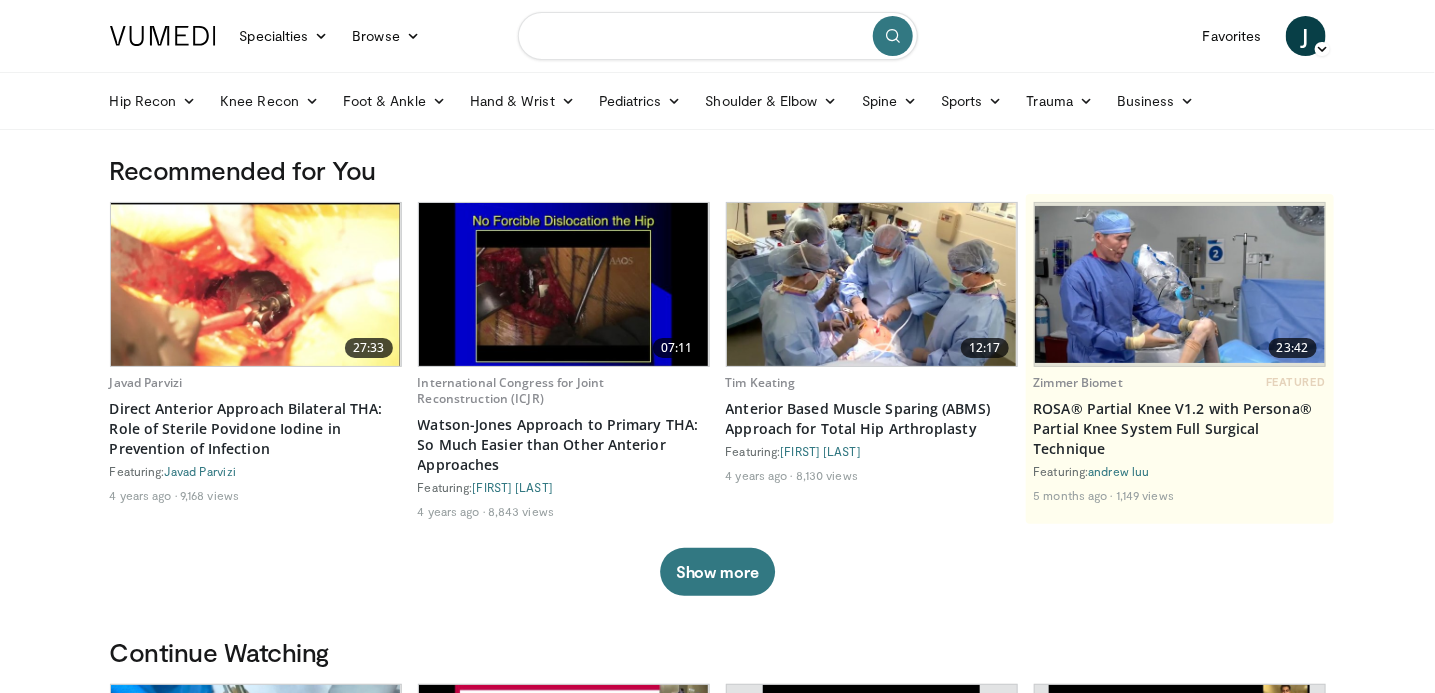 click at bounding box center [718, 36] 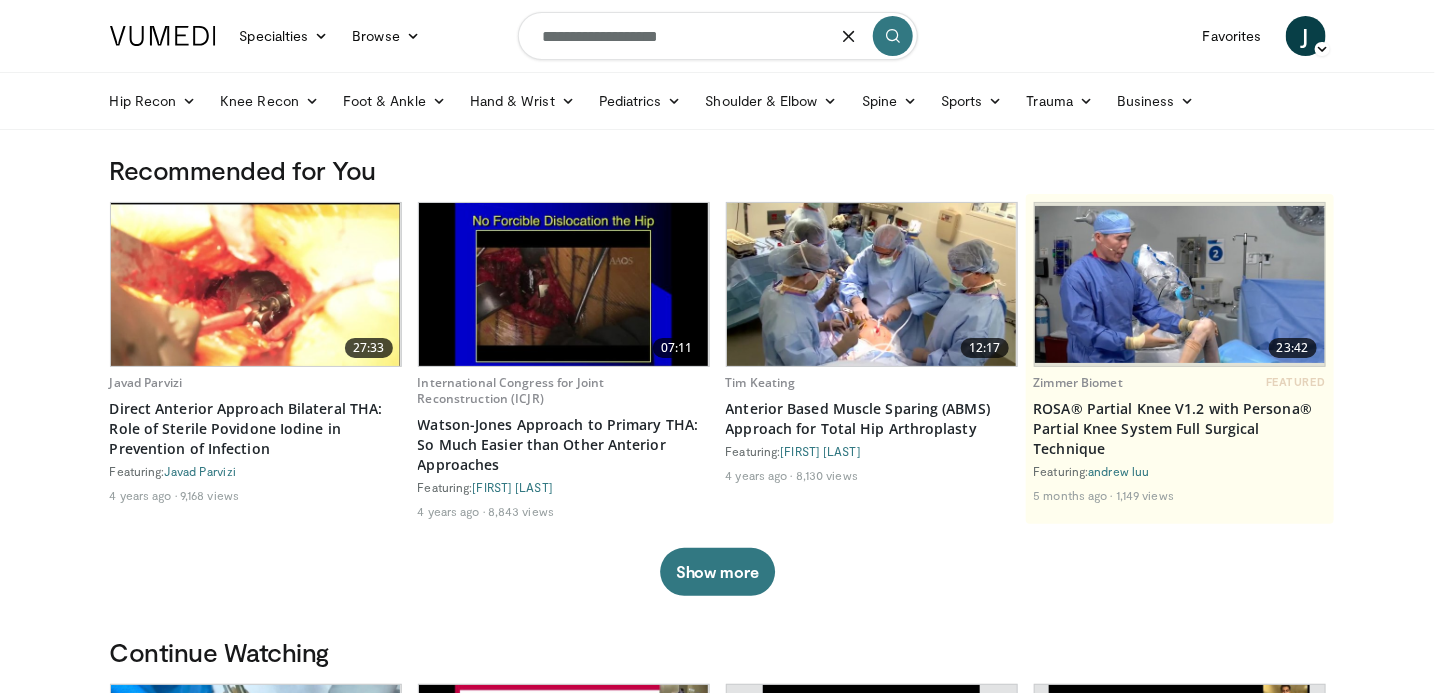 type on "**********" 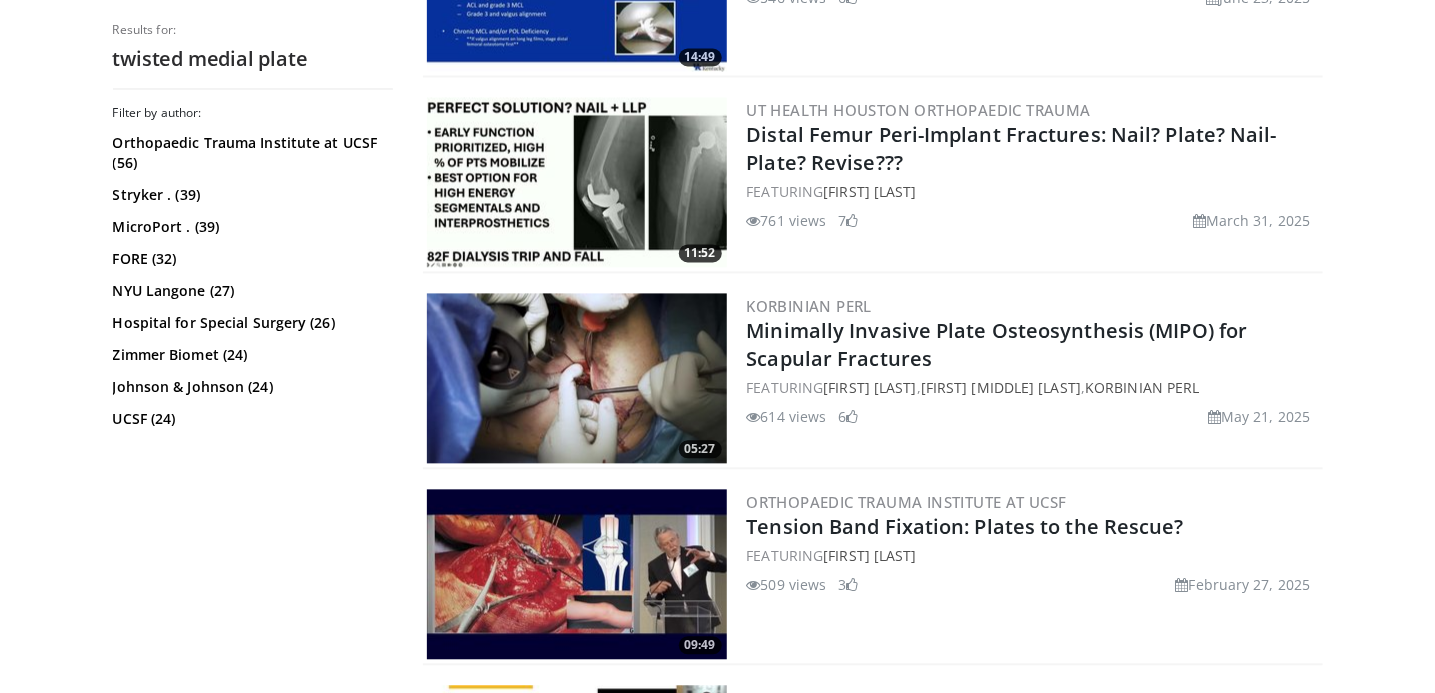 scroll, scrollTop: 0, scrollLeft: 0, axis: both 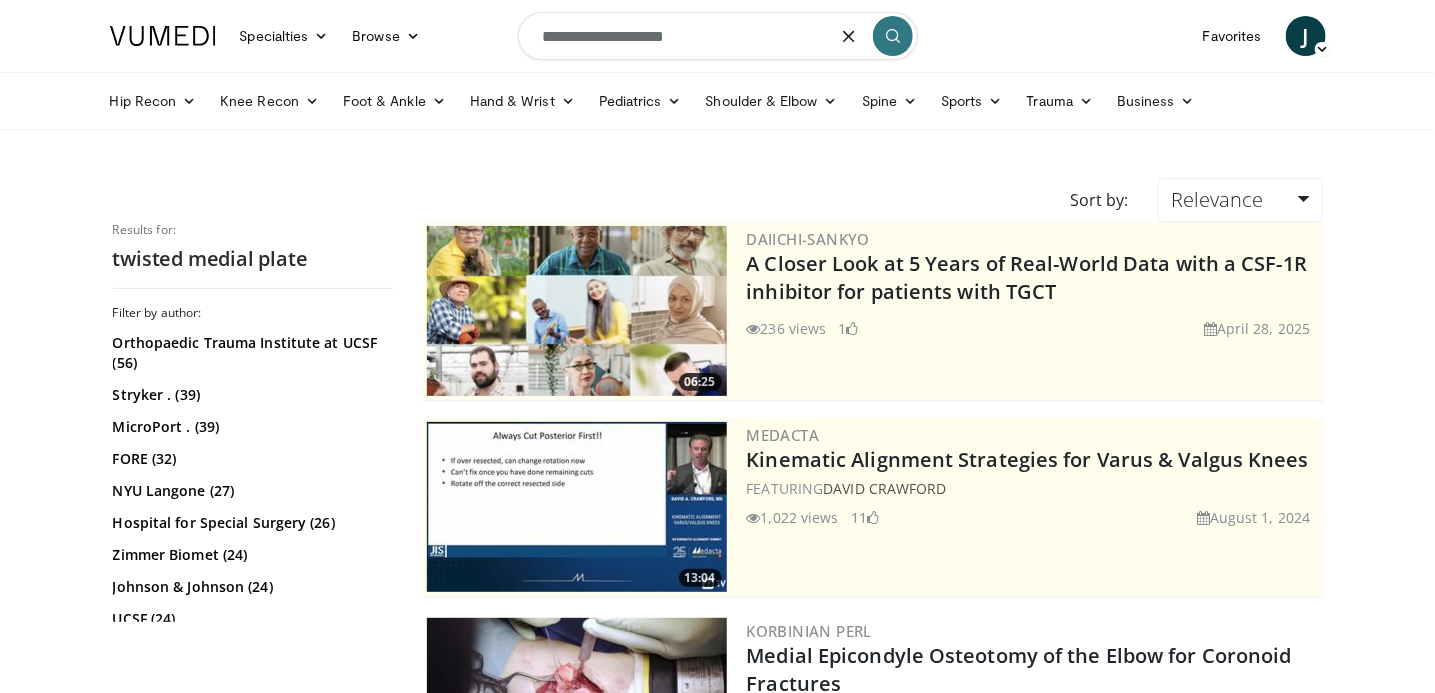 drag, startPoint x: 668, startPoint y: 34, endPoint x: 529, endPoint y: 33, distance: 139.0036 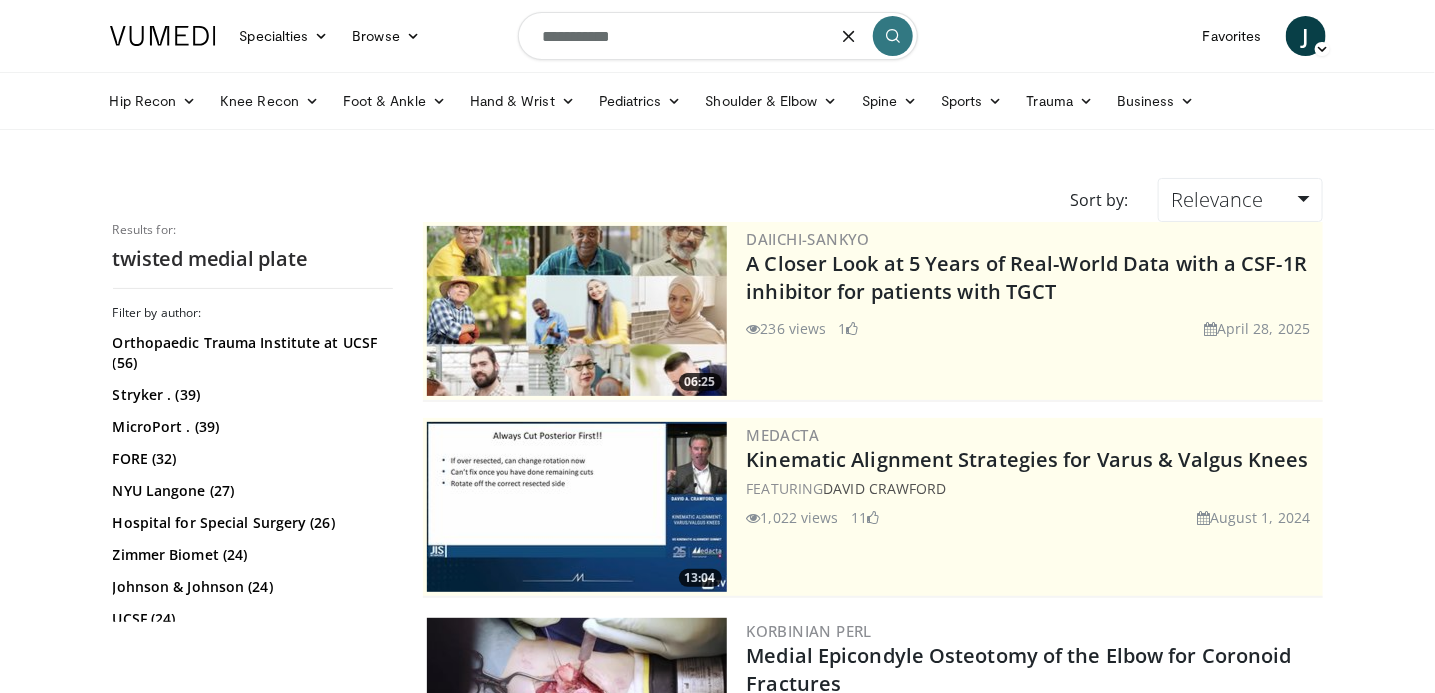 type on "**********" 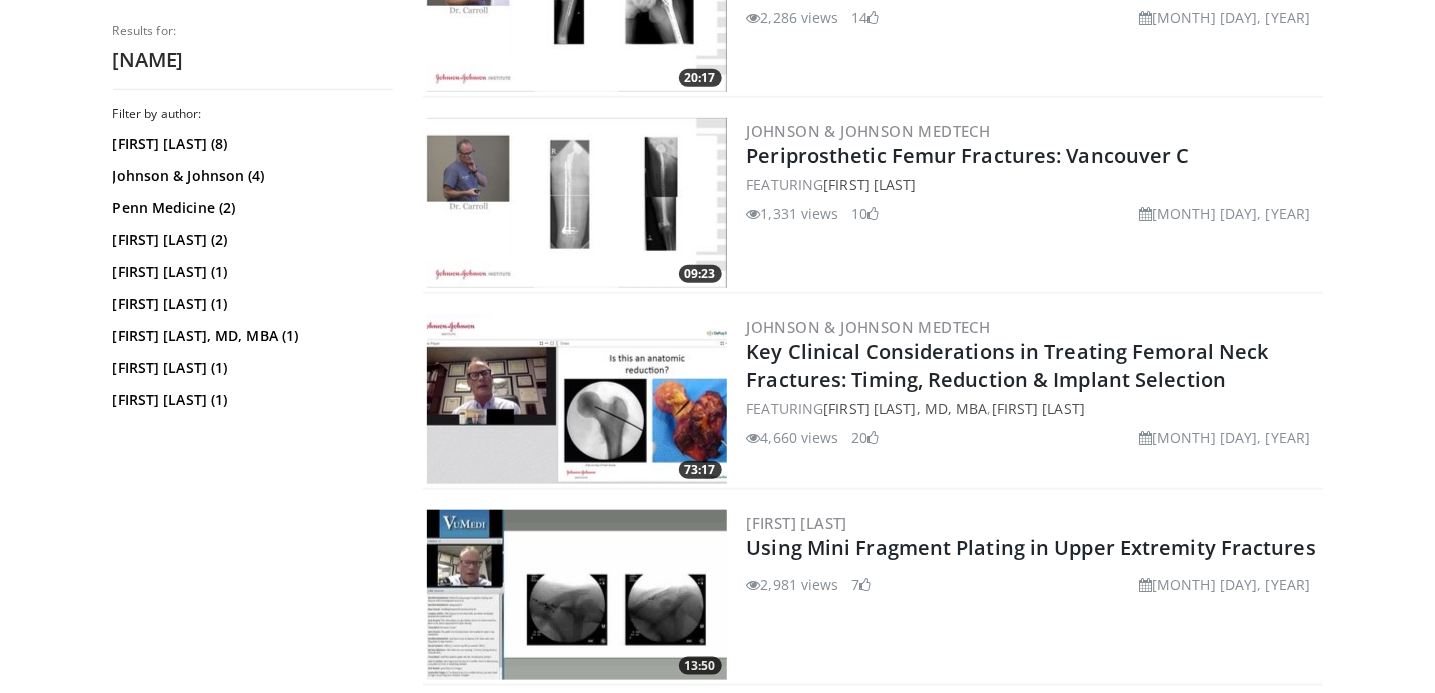 scroll, scrollTop: 0, scrollLeft: 0, axis: both 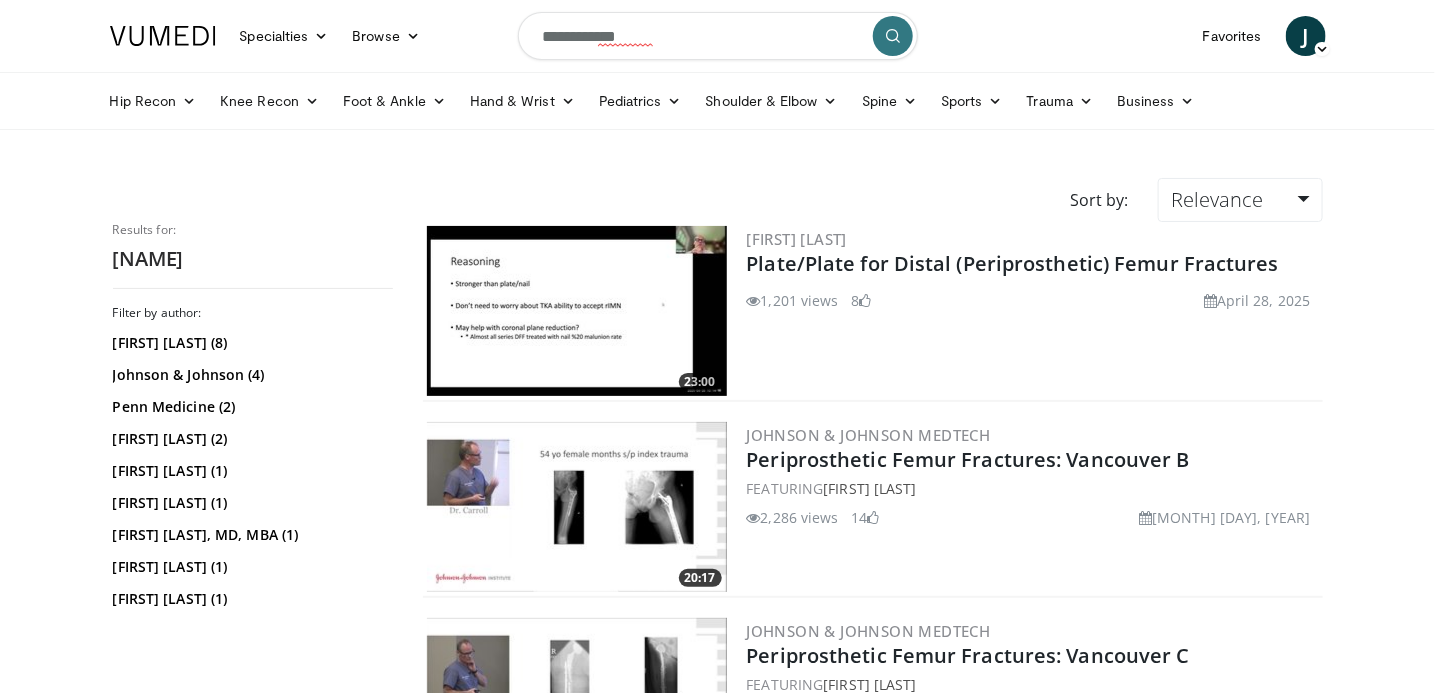 click at bounding box center [577, 311] 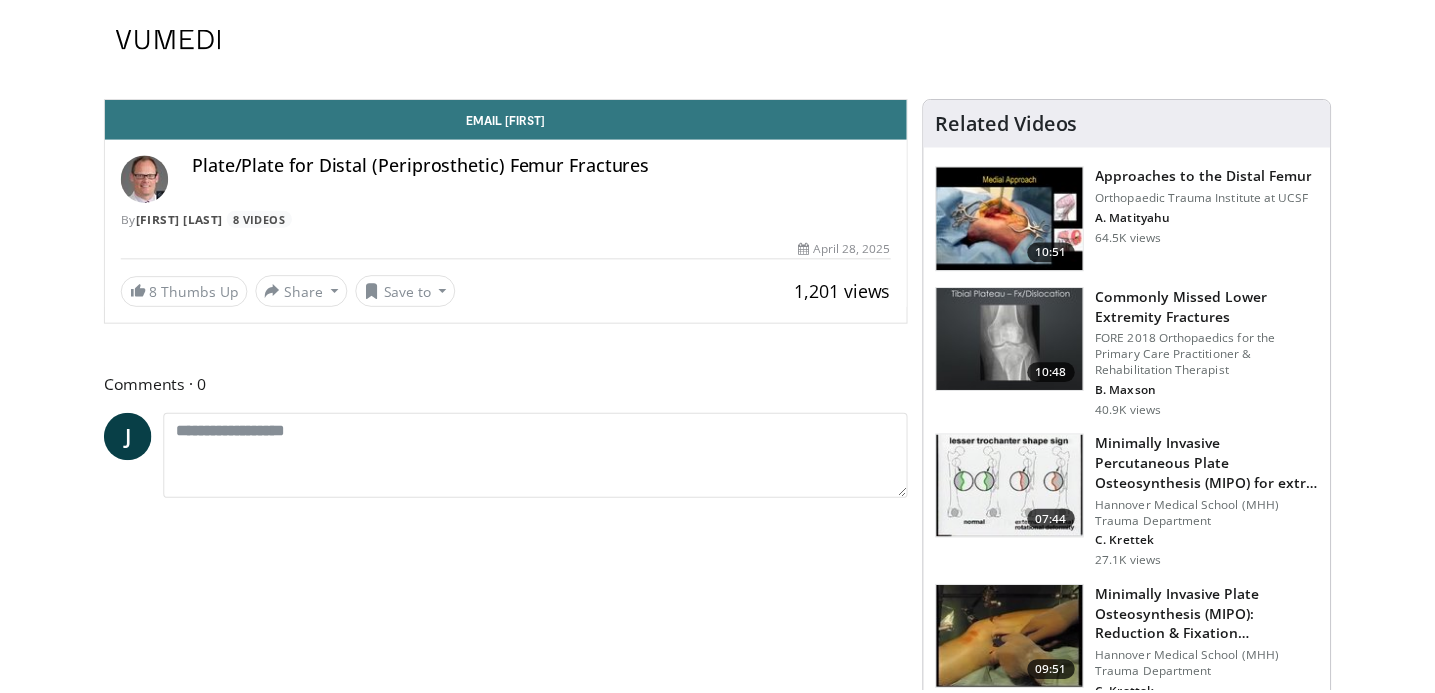 scroll, scrollTop: 0, scrollLeft: 0, axis: both 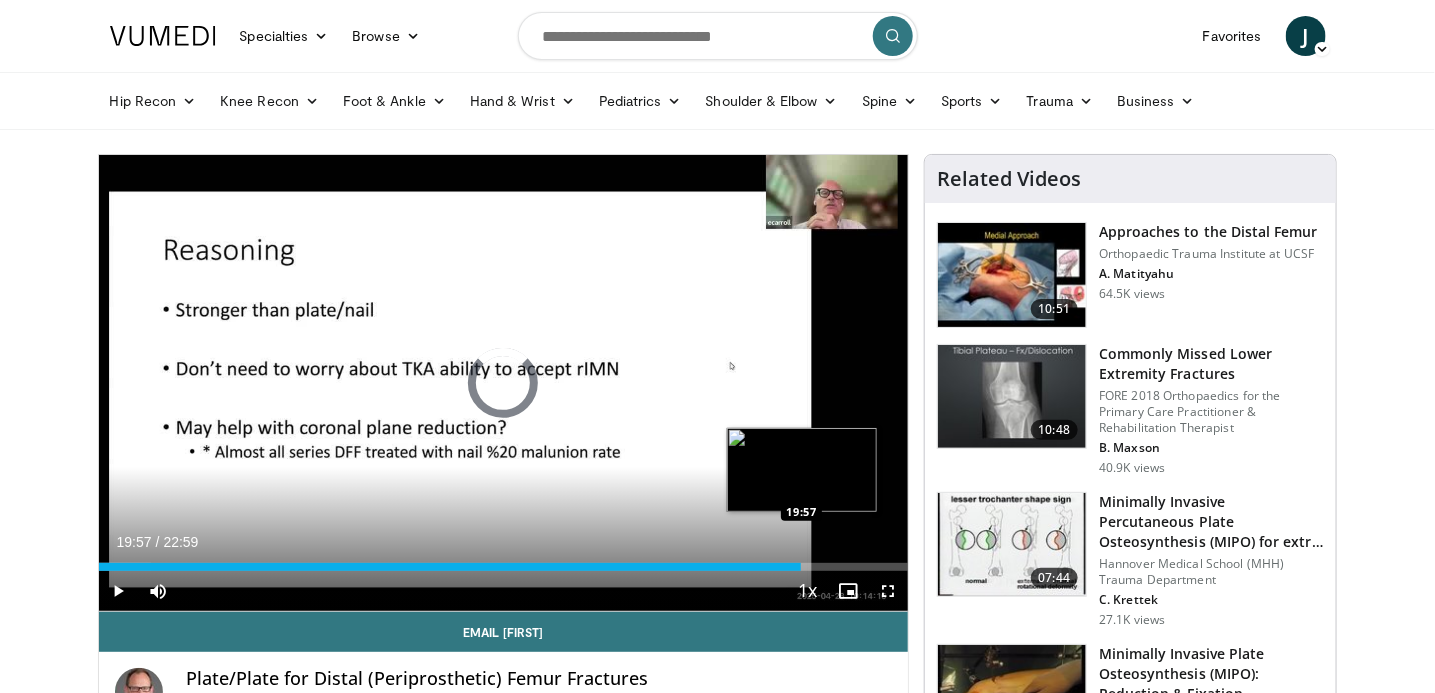 click on "Loaded :  6.47% 19:57 19:57" at bounding box center (504, 567) 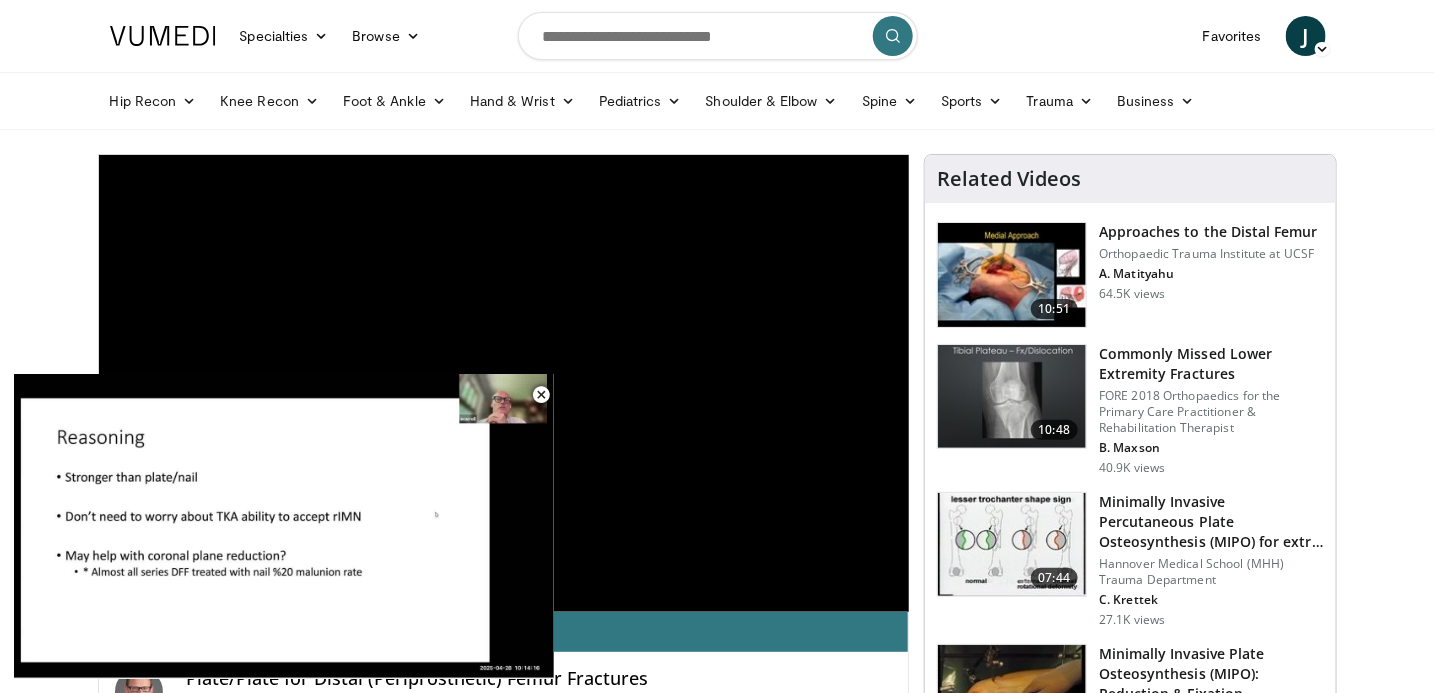 scroll, scrollTop: 500, scrollLeft: 0, axis: vertical 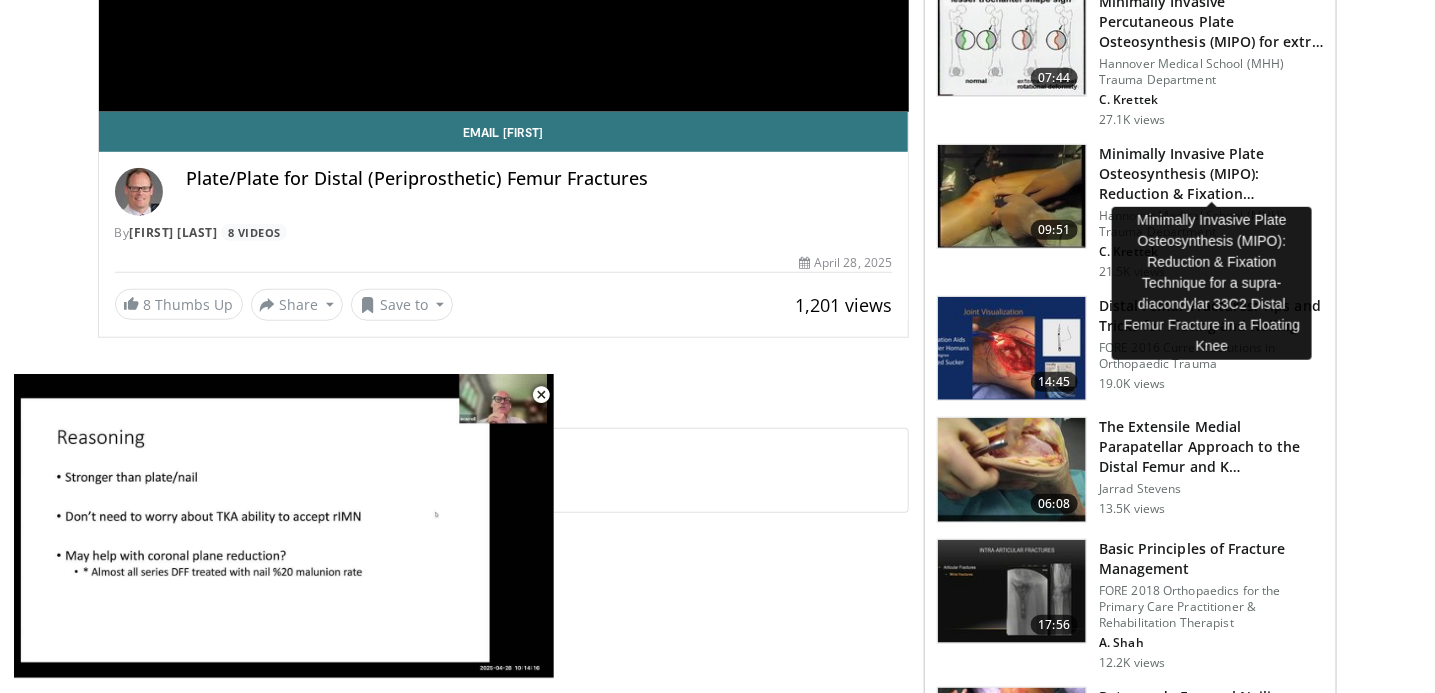 click on "Minimally Invasive Plate Osteosynthesis (MIPO): Reduction & Fixation…" at bounding box center (1211, 174) 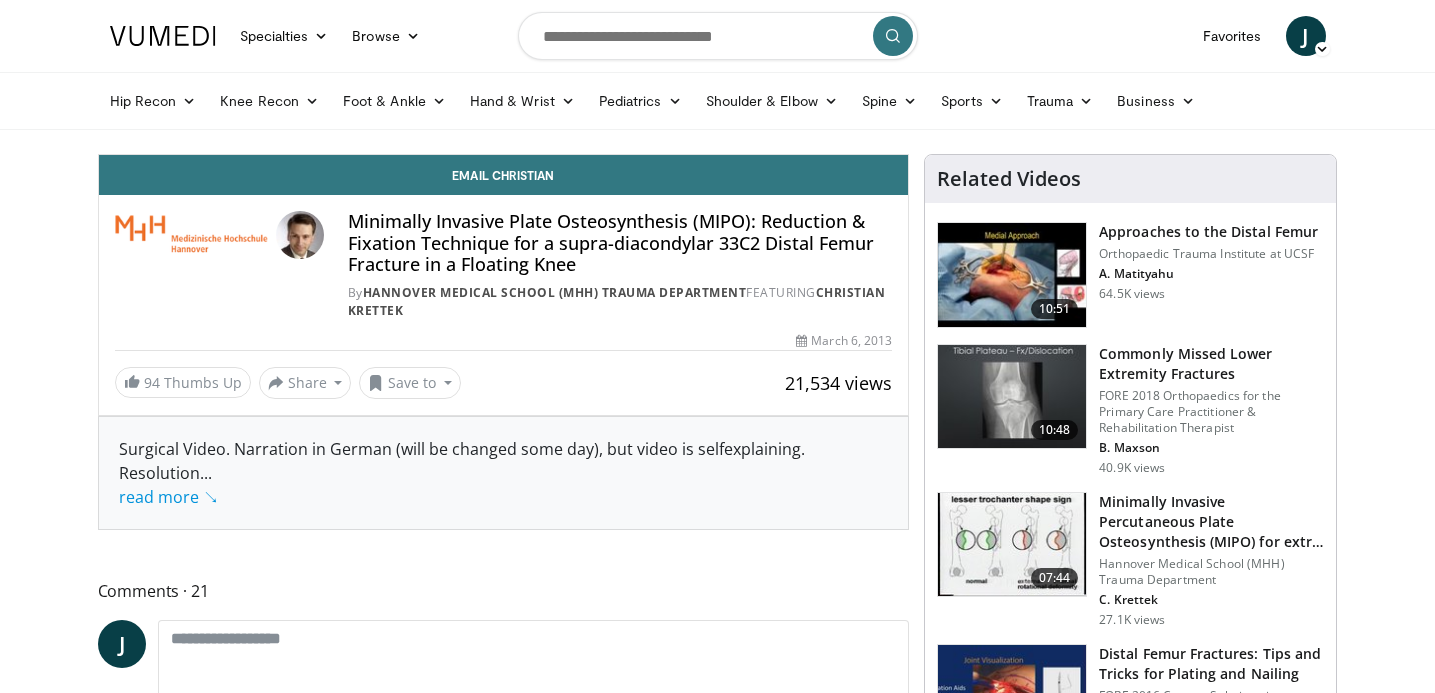 scroll, scrollTop: 0, scrollLeft: 0, axis: both 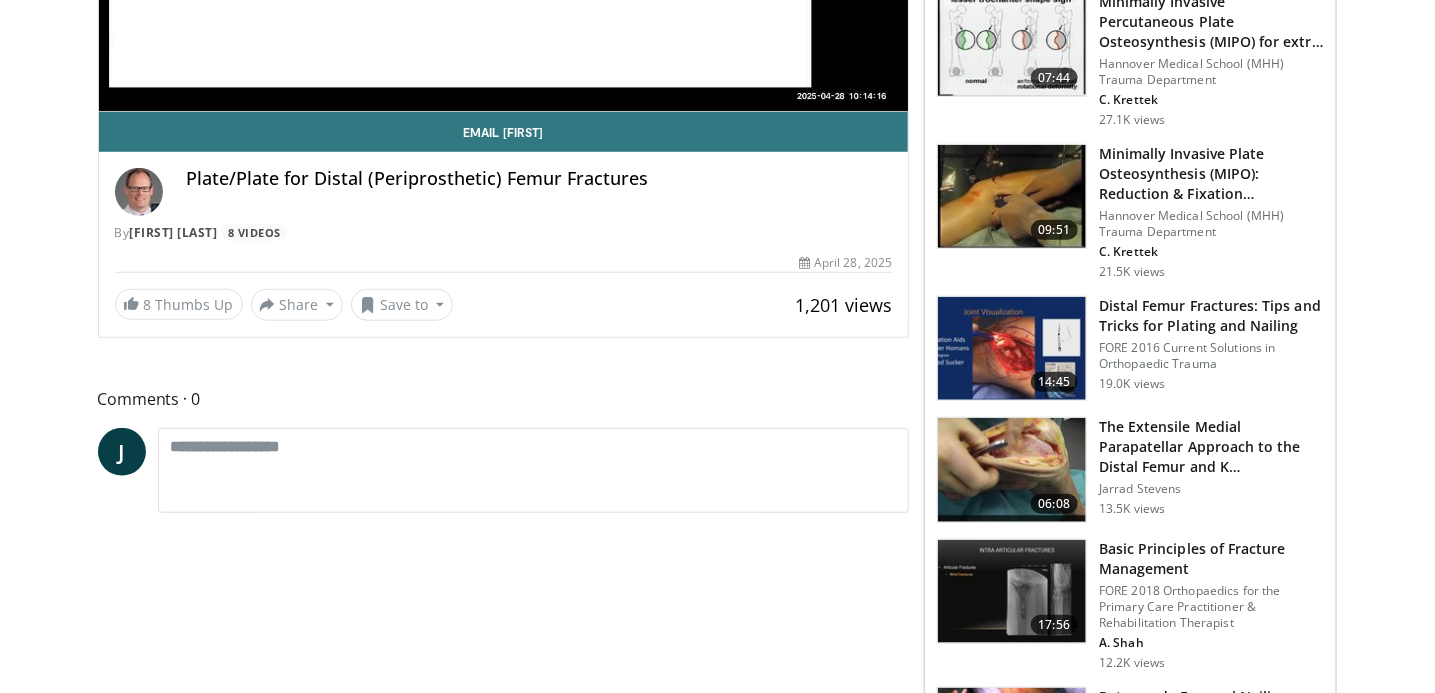 click on "Distal Femur Fractures: Tips and Tricks for Plating and Nailing" at bounding box center (1211, 316) 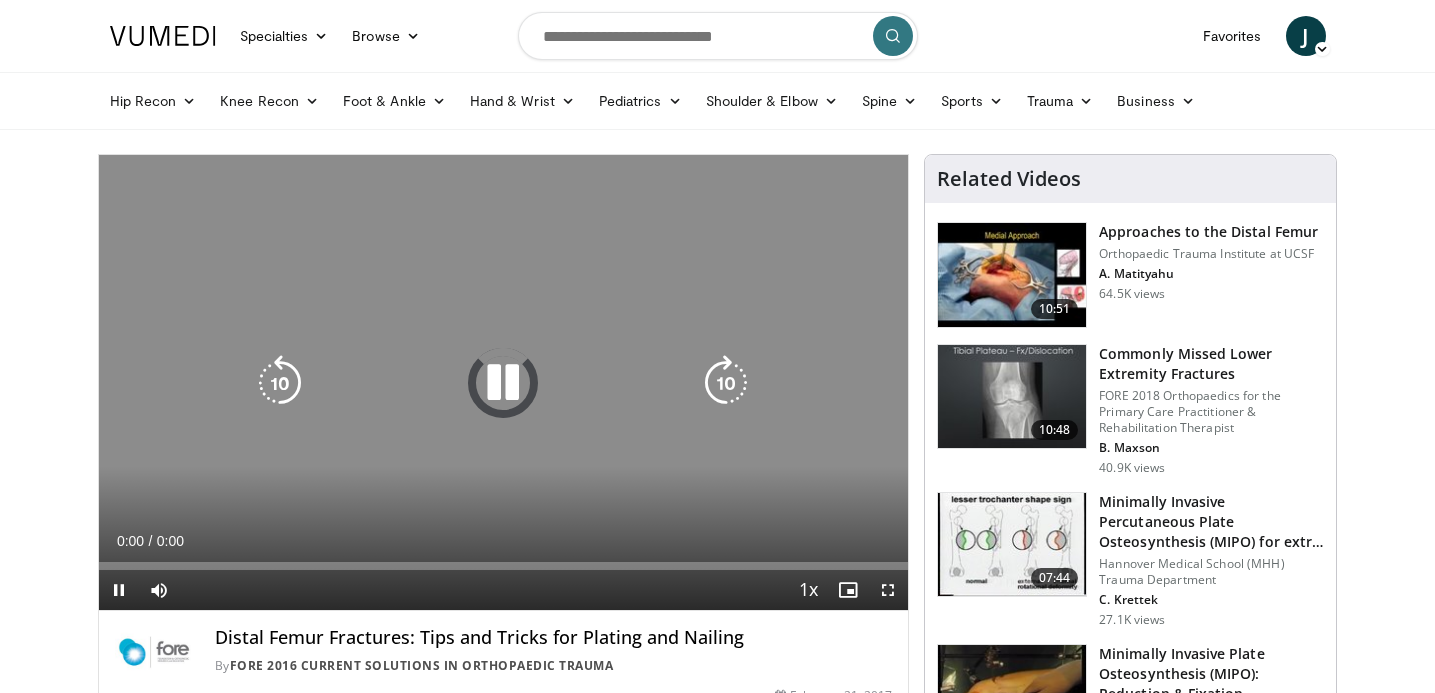 scroll, scrollTop: 0, scrollLeft: 0, axis: both 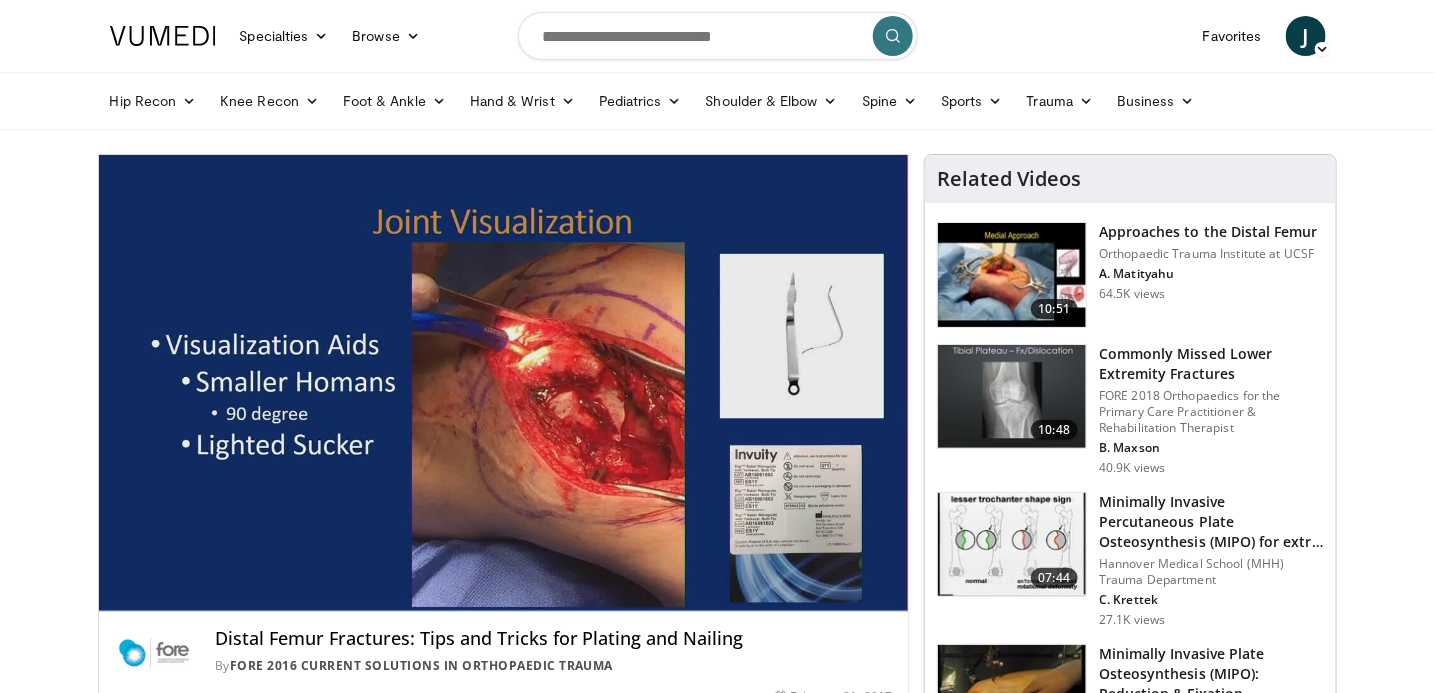 click on "10 seconds
Tap to unmute" at bounding box center (504, 383) 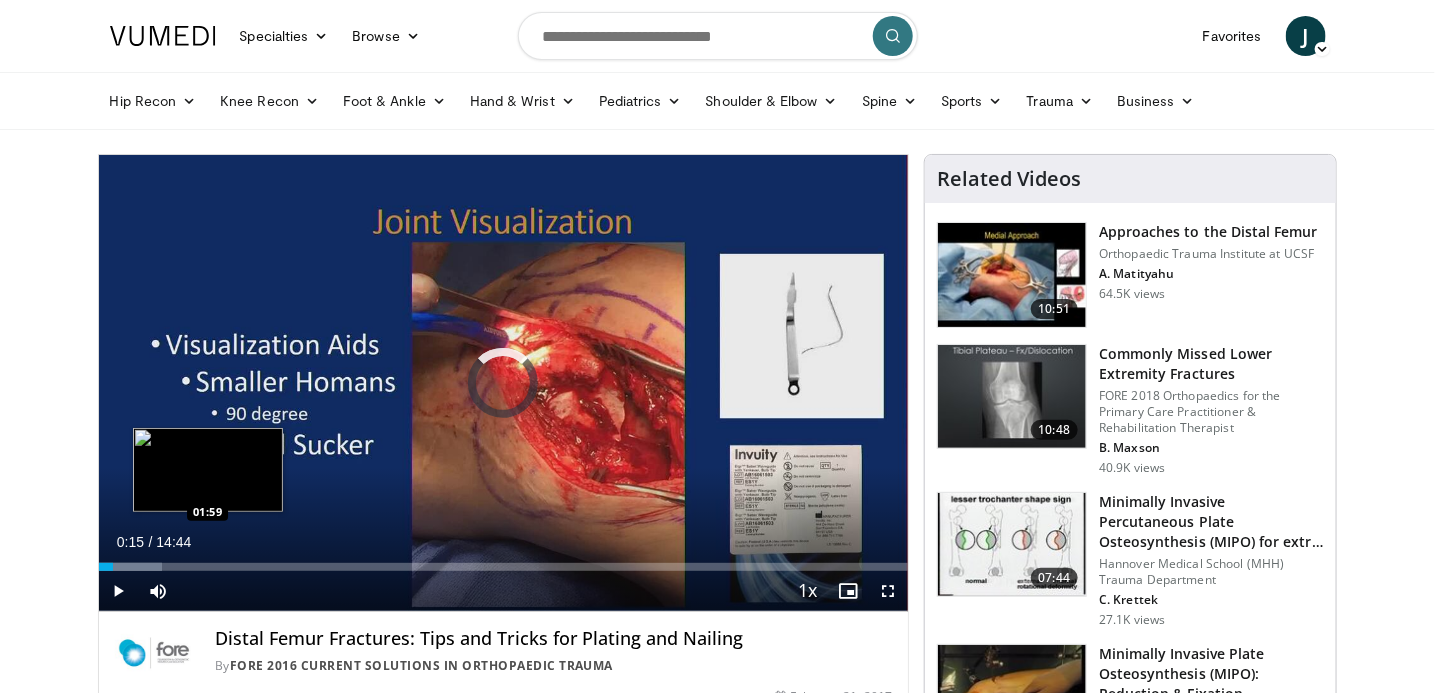click on "Loaded :  7.89% 00:15 01:59" at bounding box center [504, 567] 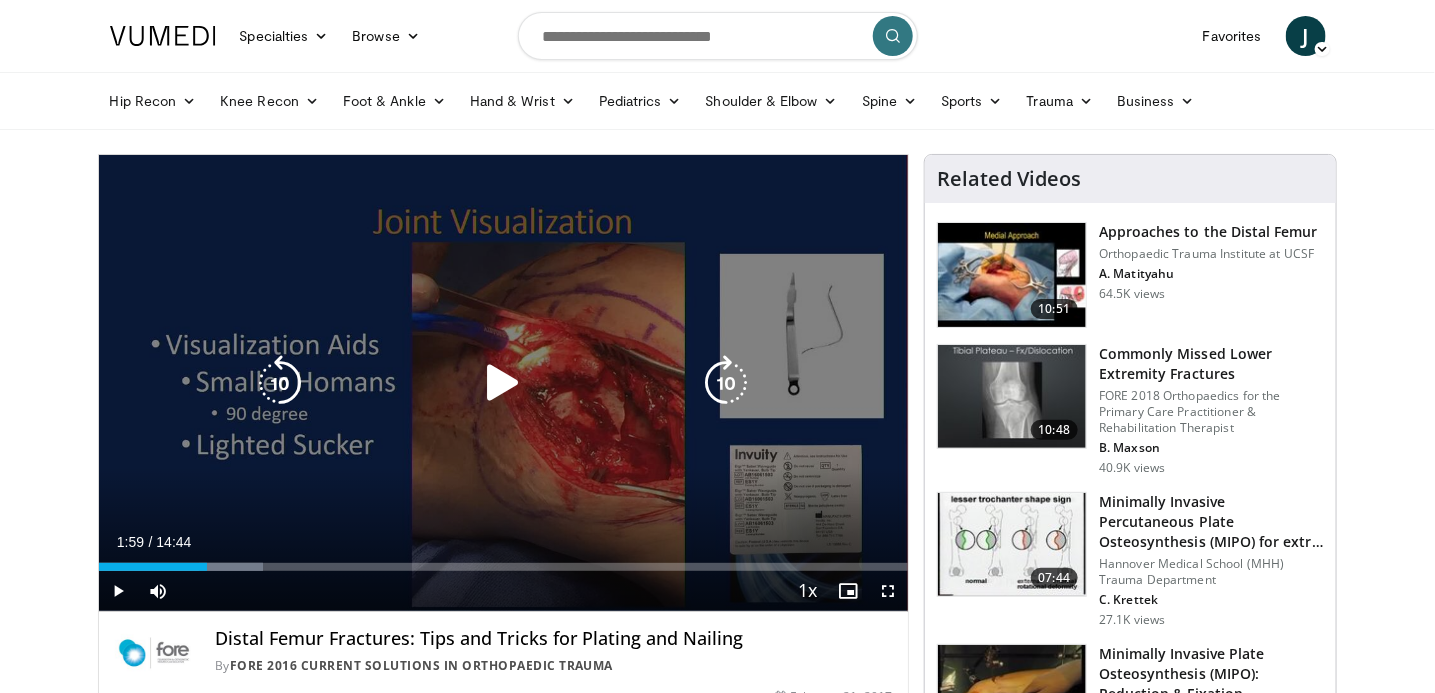 click at bounding box center (503, 383) 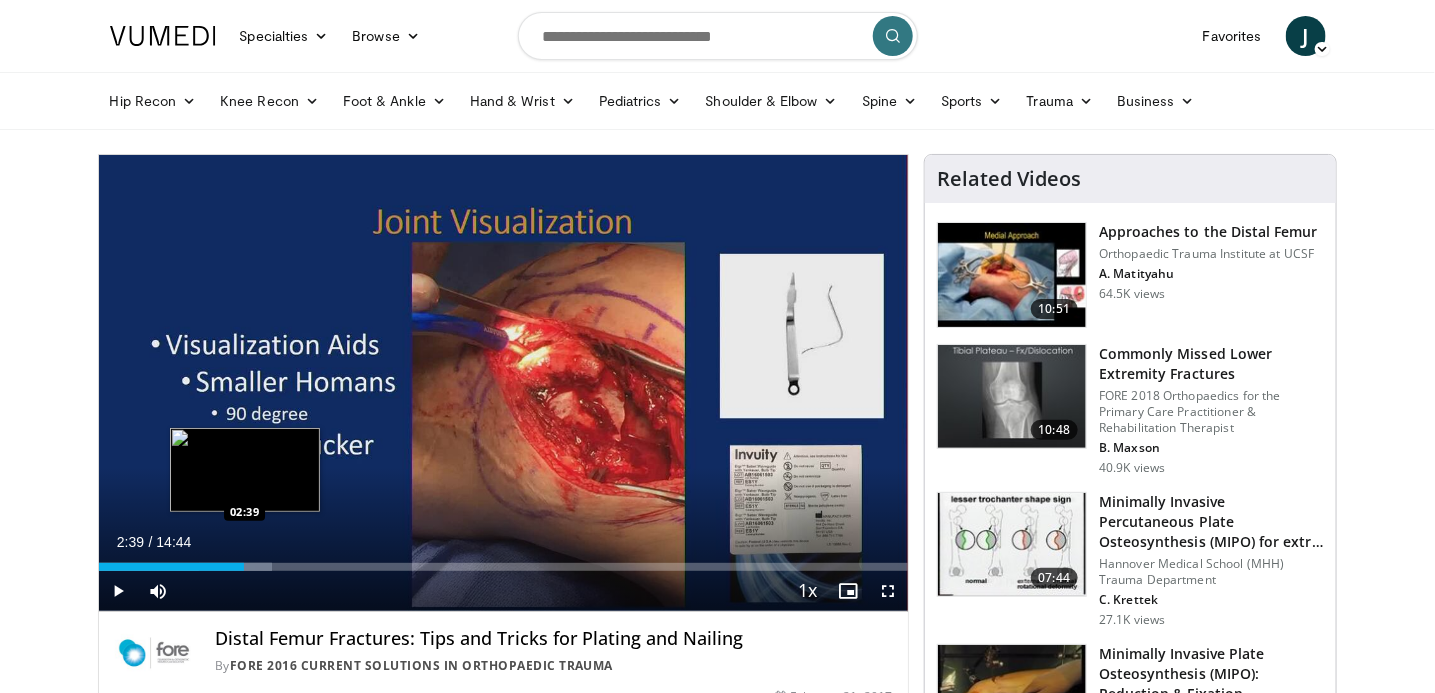 click at bounding box center [235, 567] 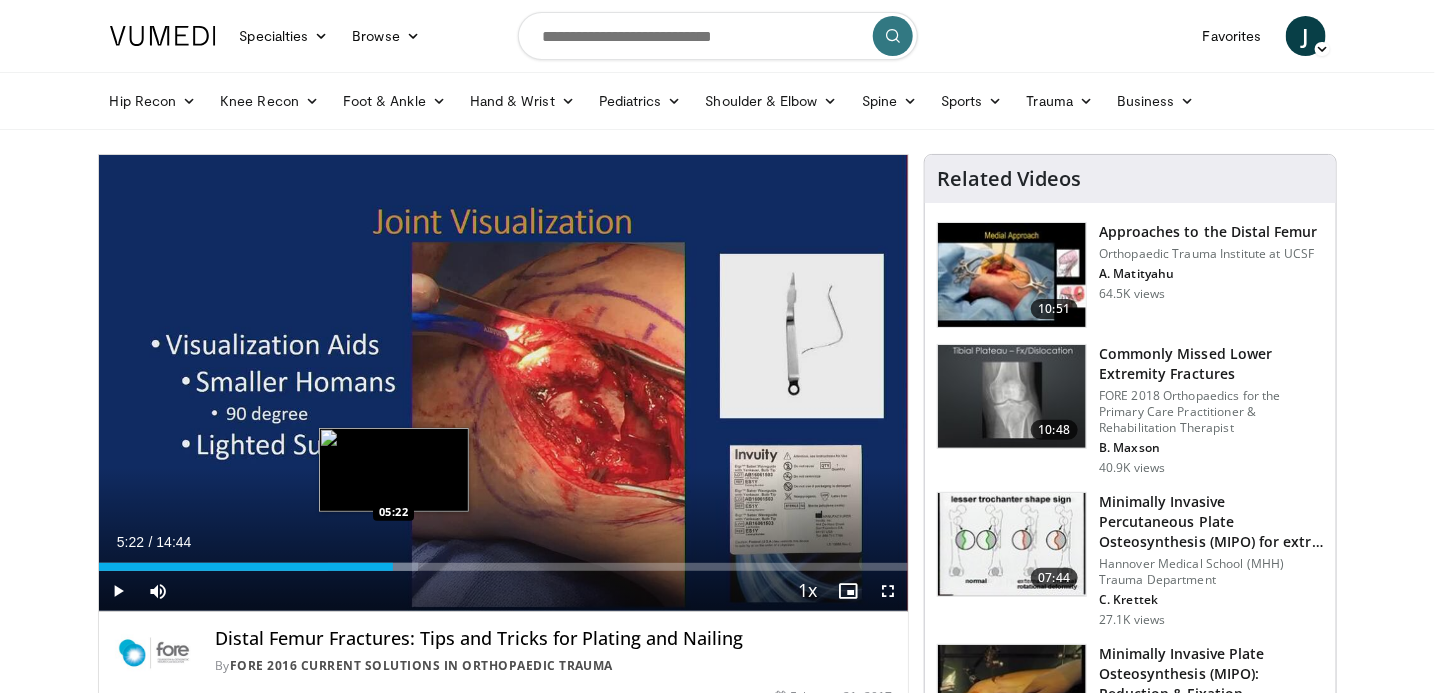 click at bounding box center [373, 567] 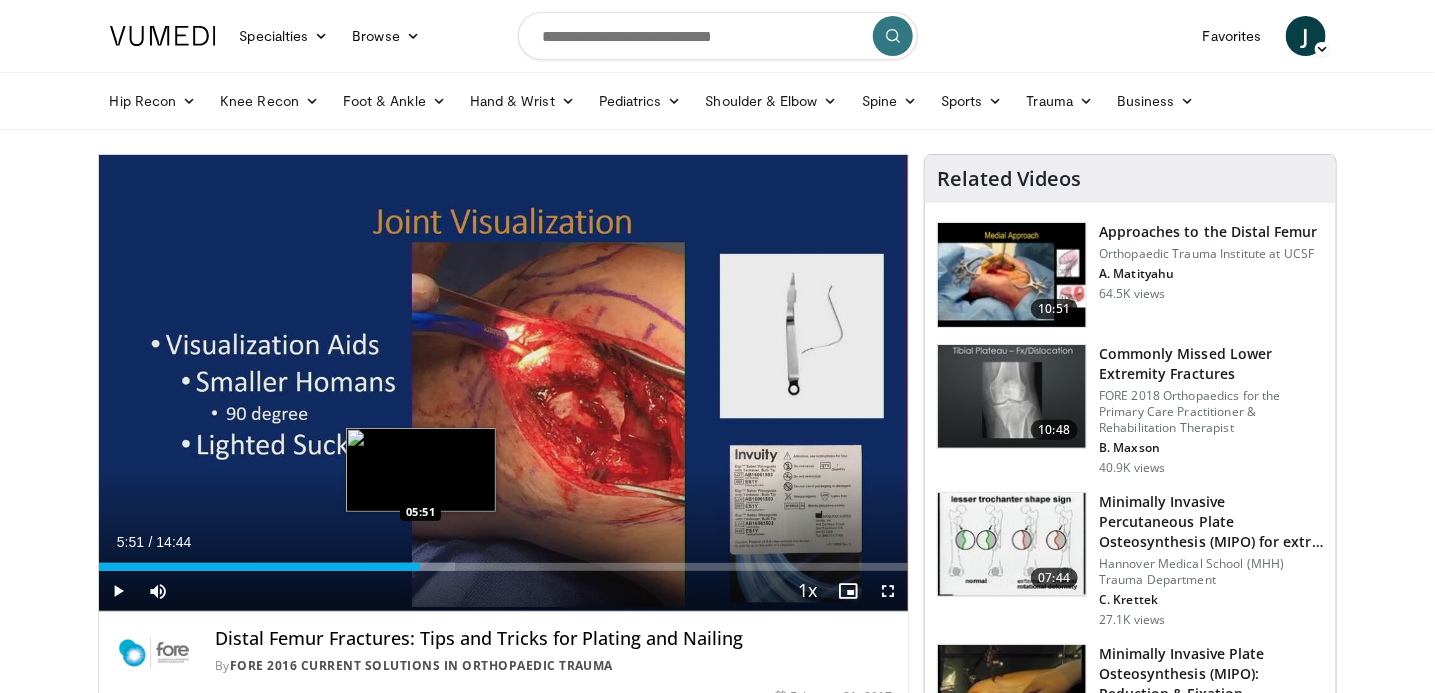 click at bounding box center (411, 567) 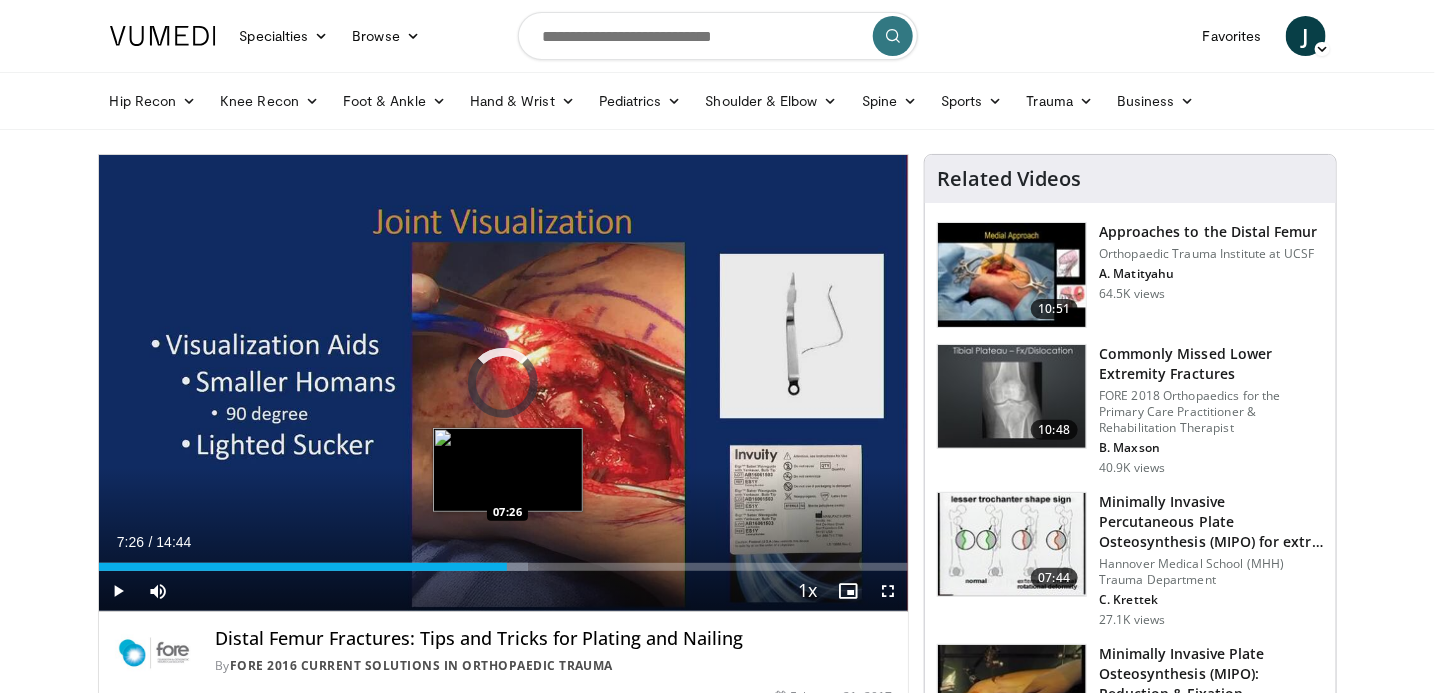 click on "Loaded :  53.03% 06:49 07:26" at bounding box center [504, 567] 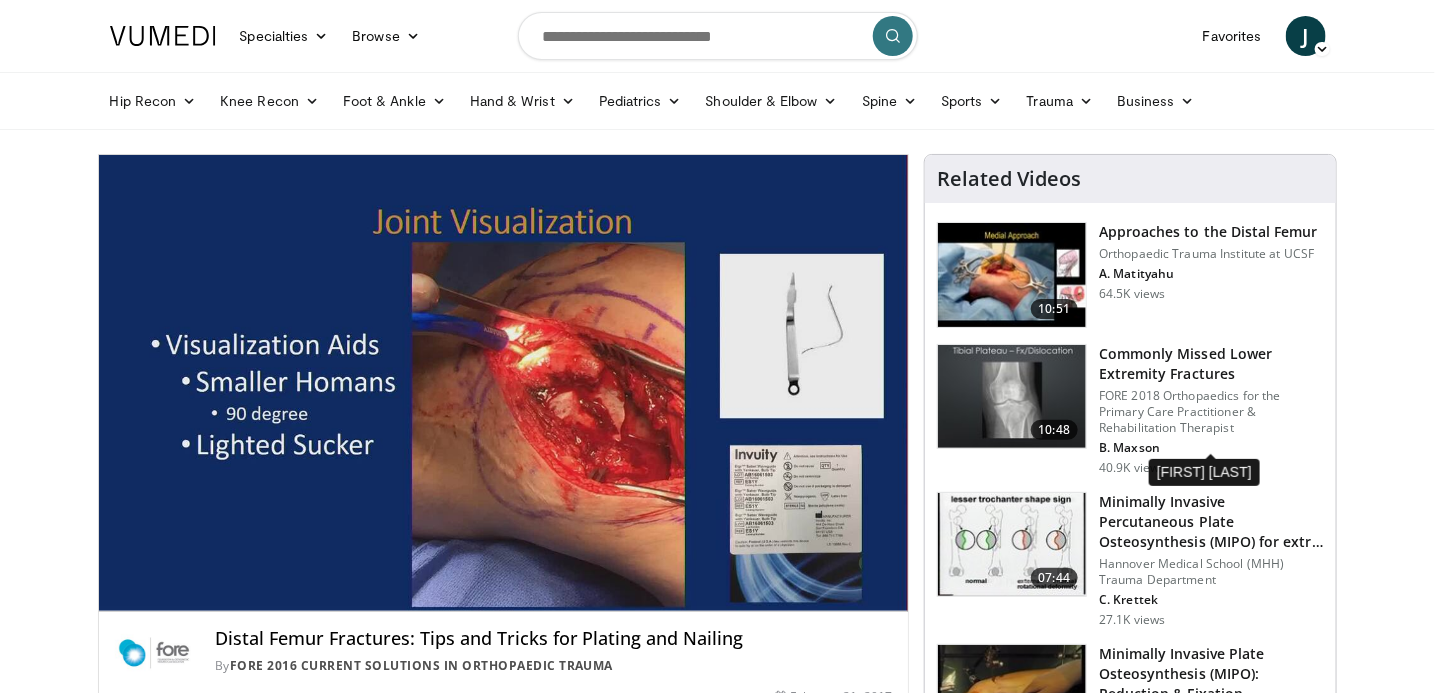 scroll, scrollTop: 500, scrollLeft: 0, axis: vertical 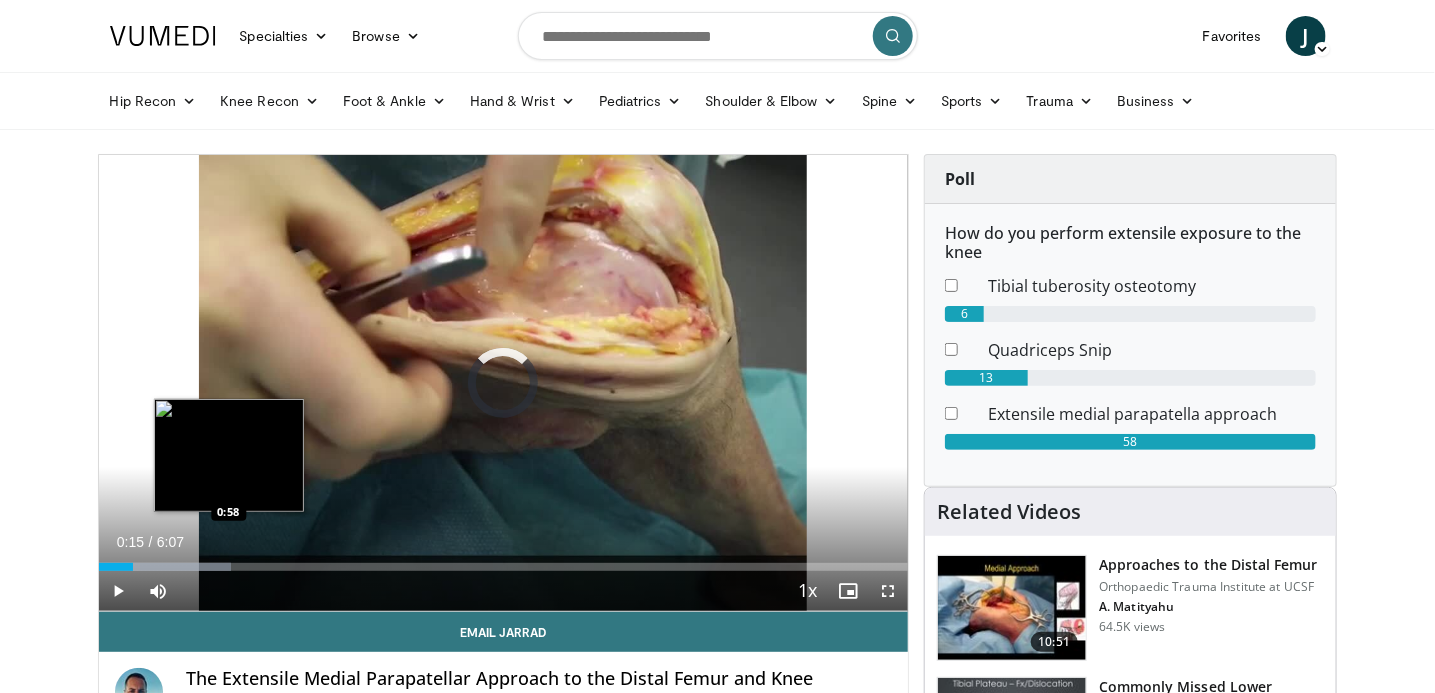 click at bounding box center [165, 567] 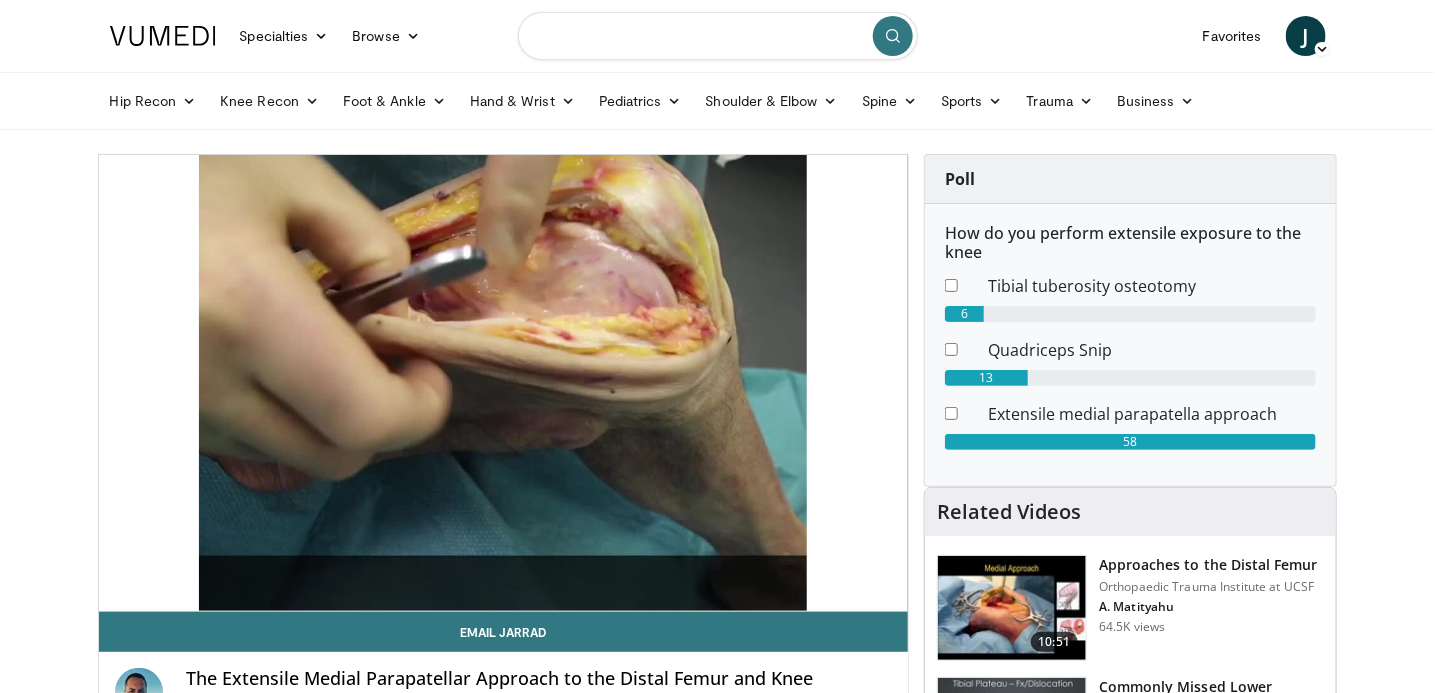 click at bounding box center [718, 36] 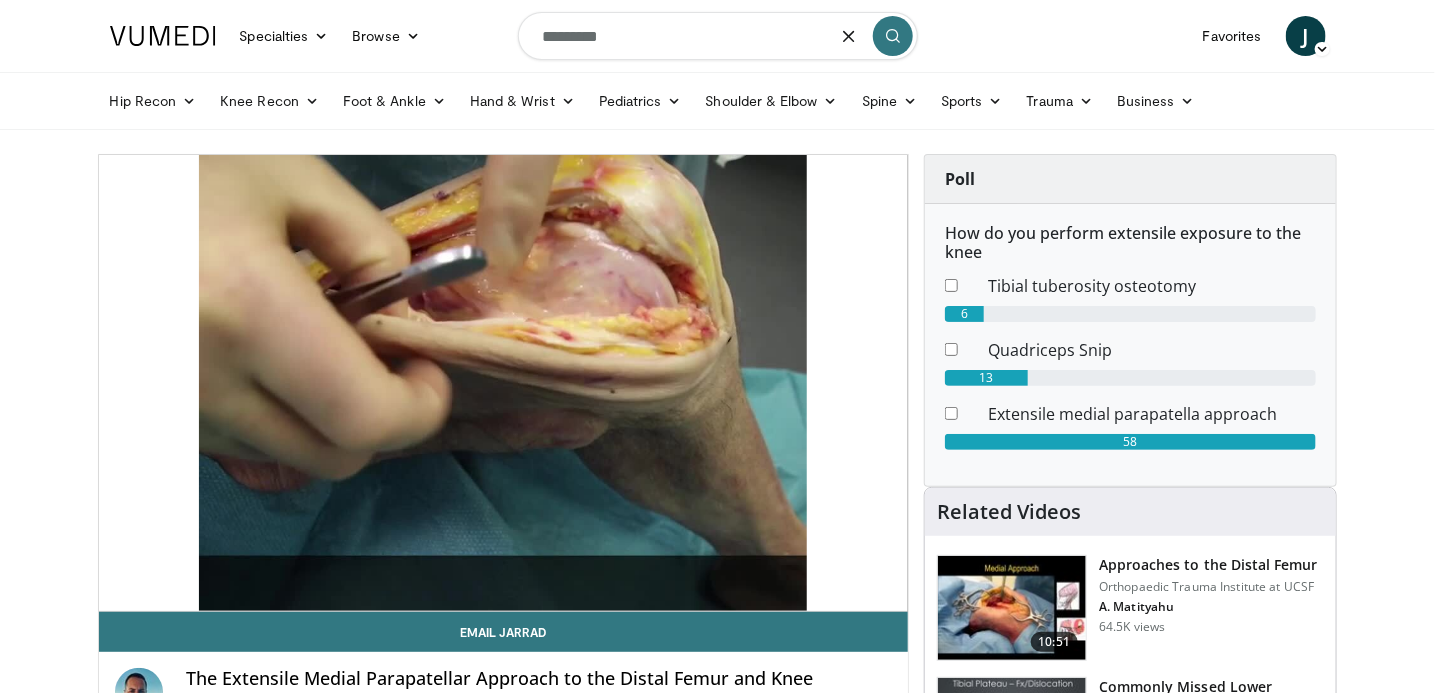 type on "**********" 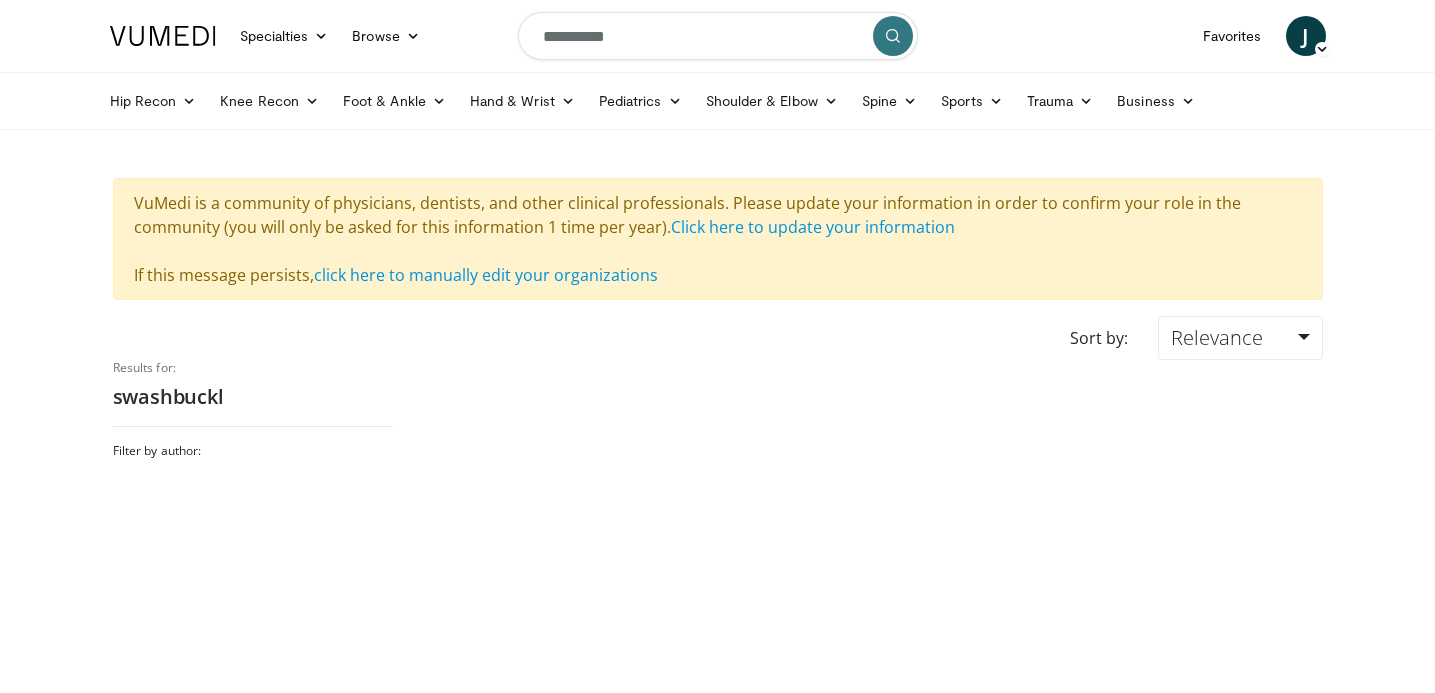 scroll, scrollTop: 0, scrollLeft: 0, axis: both 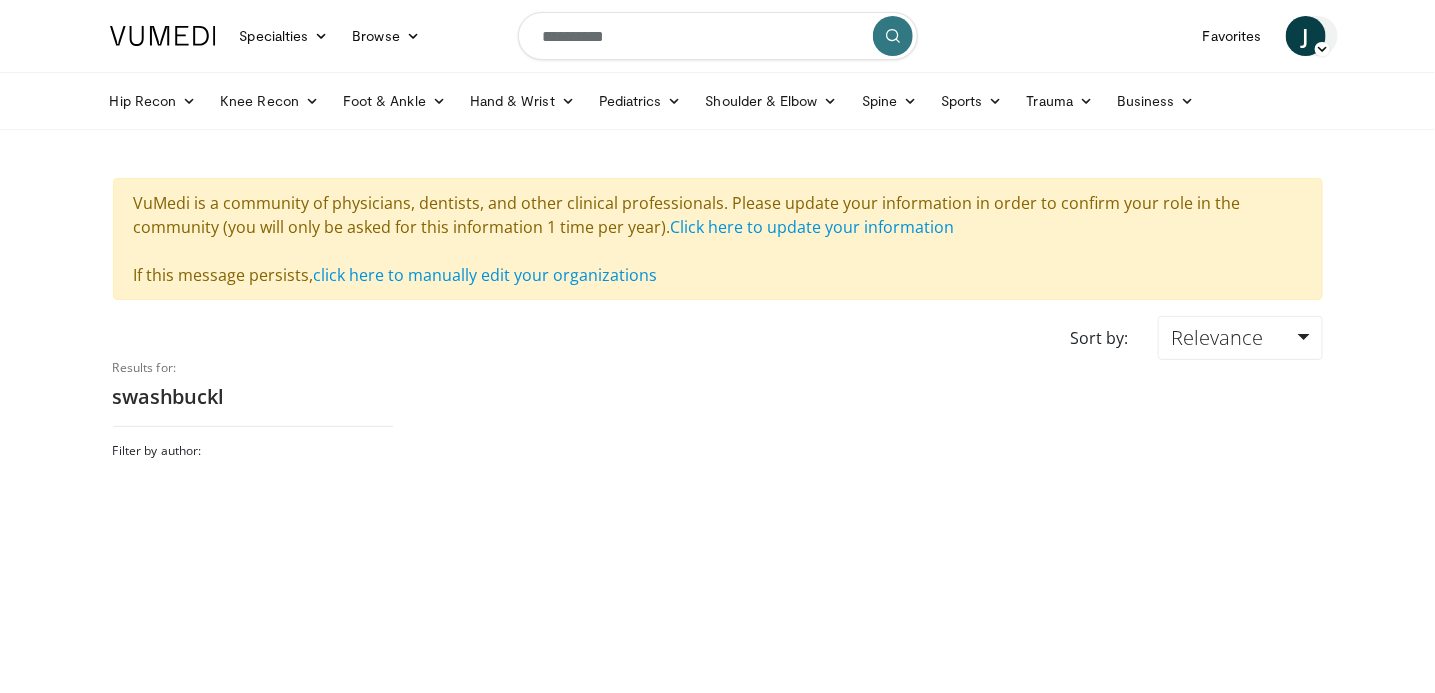 click at bounding box center (1322, 49) 